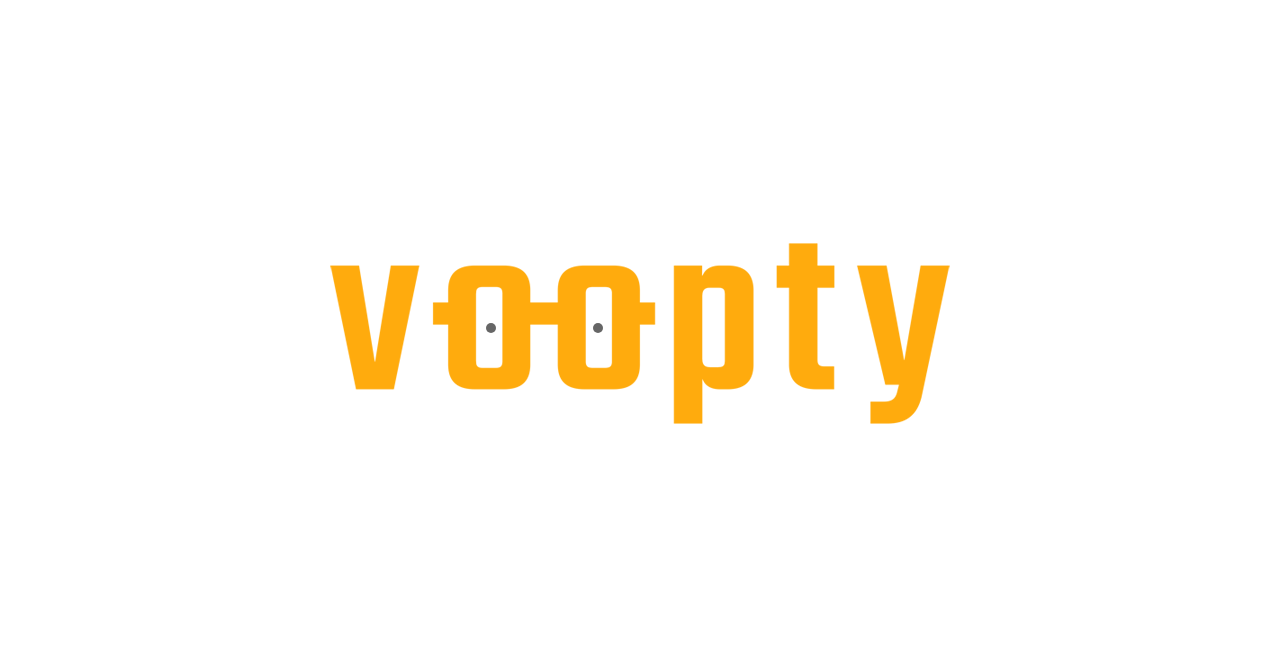 scroll, scrollTop: 0, scrollLeft: 0, axis: both 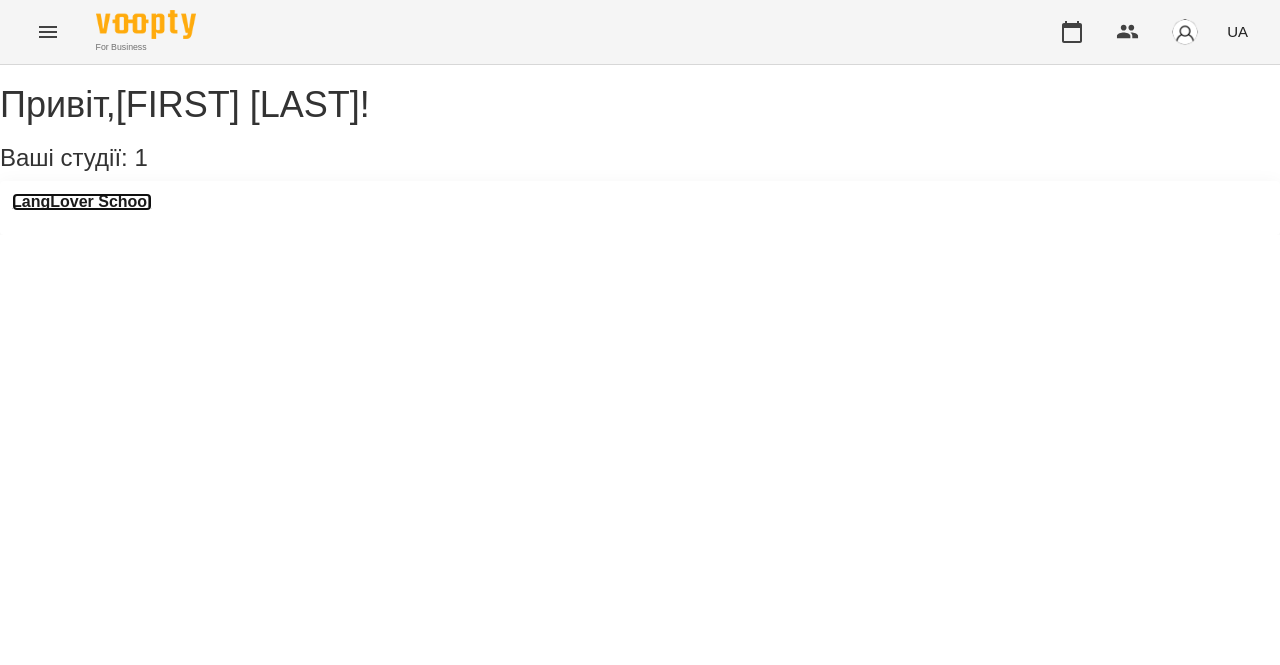 click on "LangLover School" at bounding box center [82, 202] 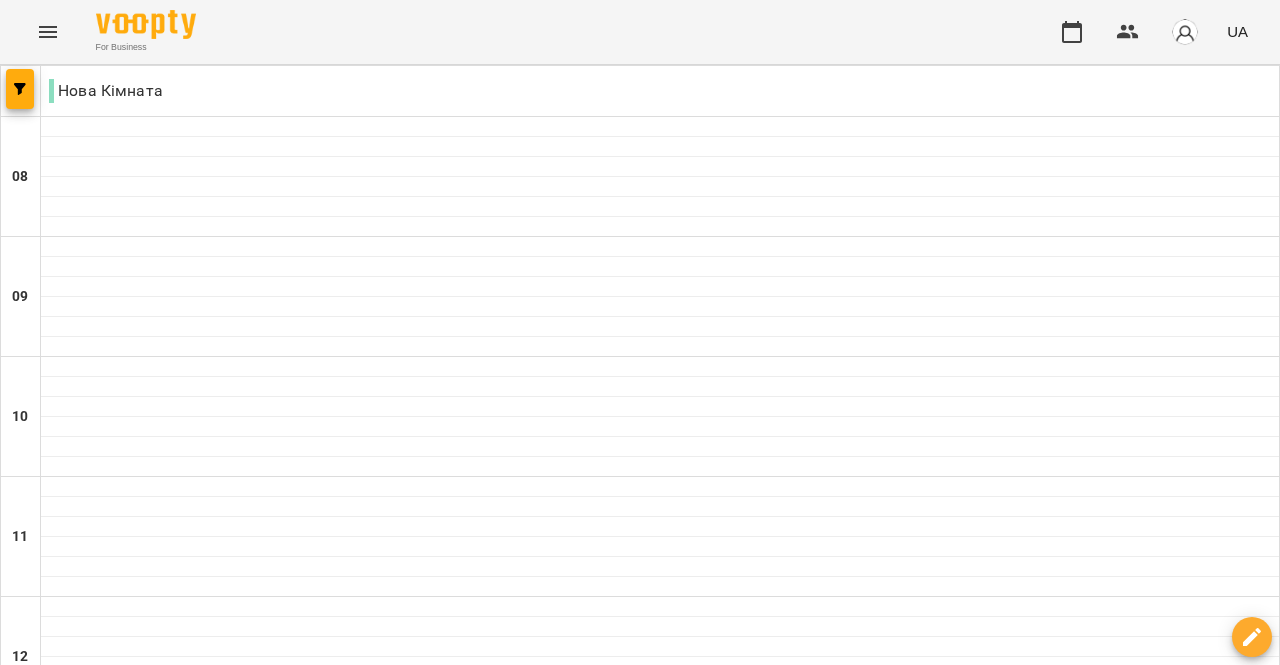 click at bounding box center (739, 2008) 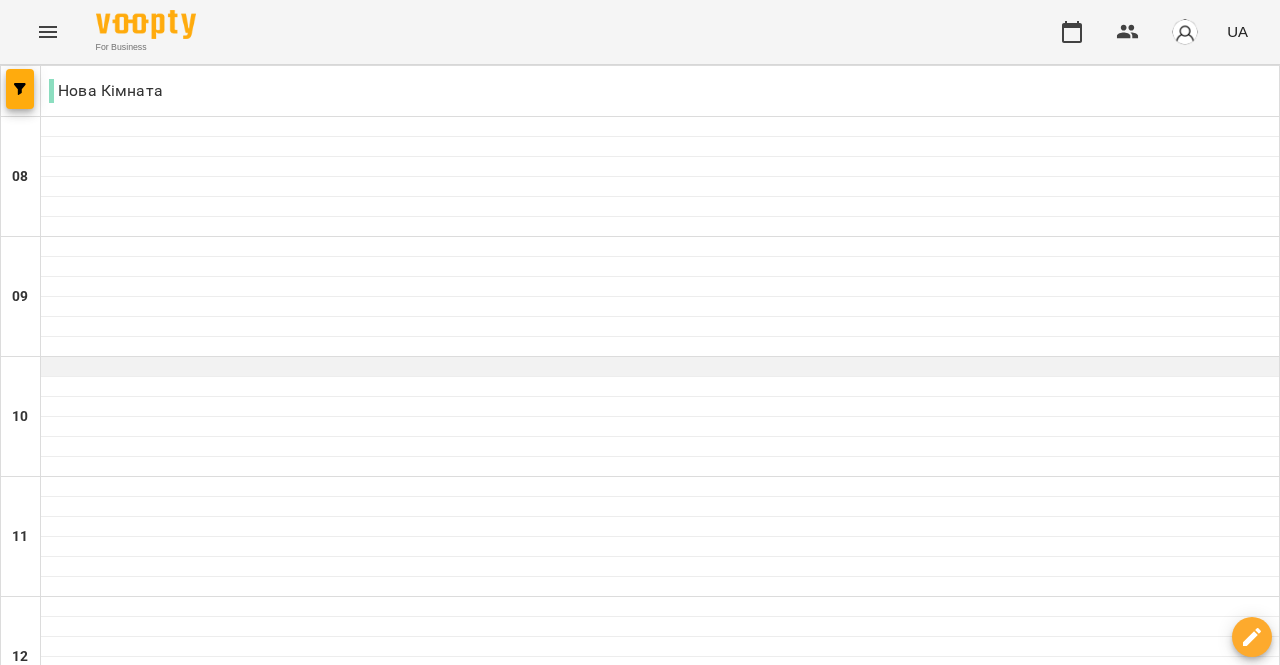 scroll, scrollTop: 274, scrollLeft: 0, axis: vertical 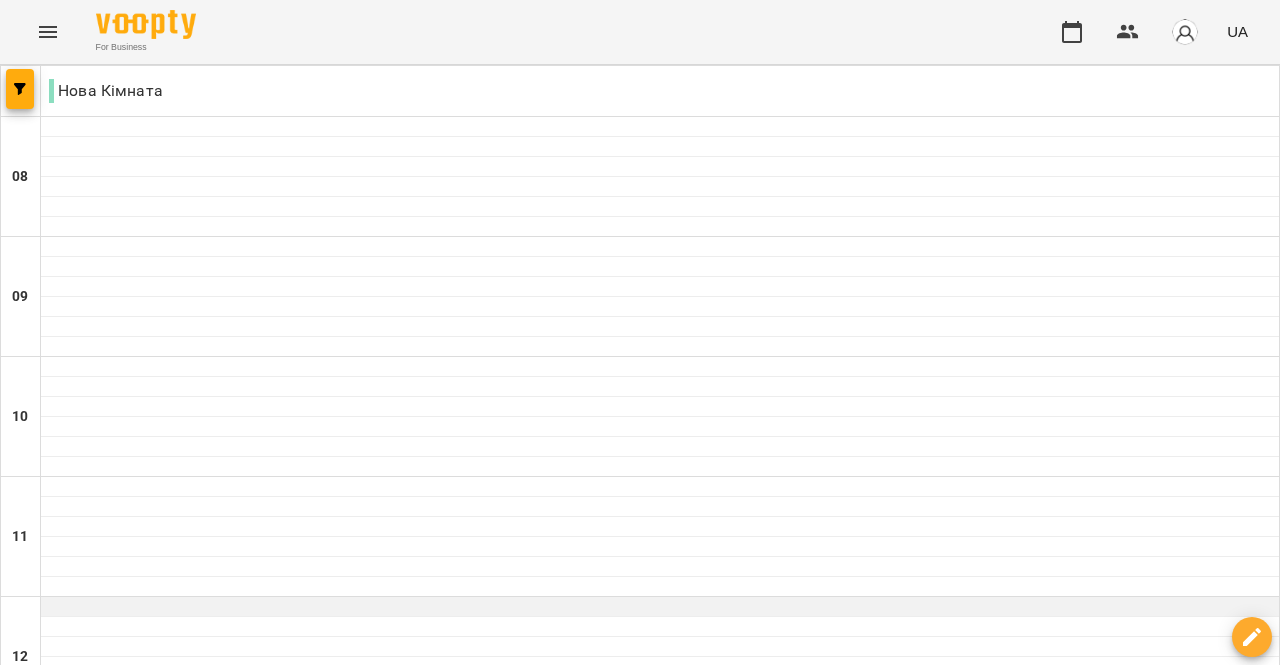 click at bounding box center [660, 607] 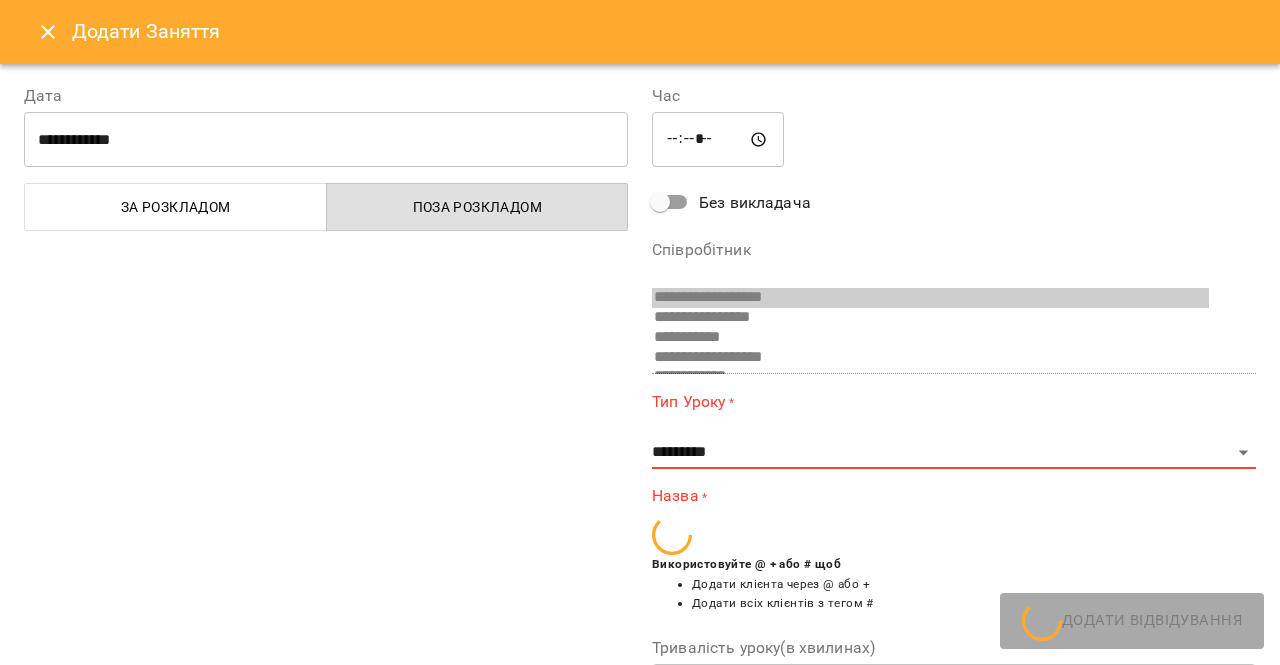 scroll, scrollTop: 628, scrollLeft: 0, axis: vertical 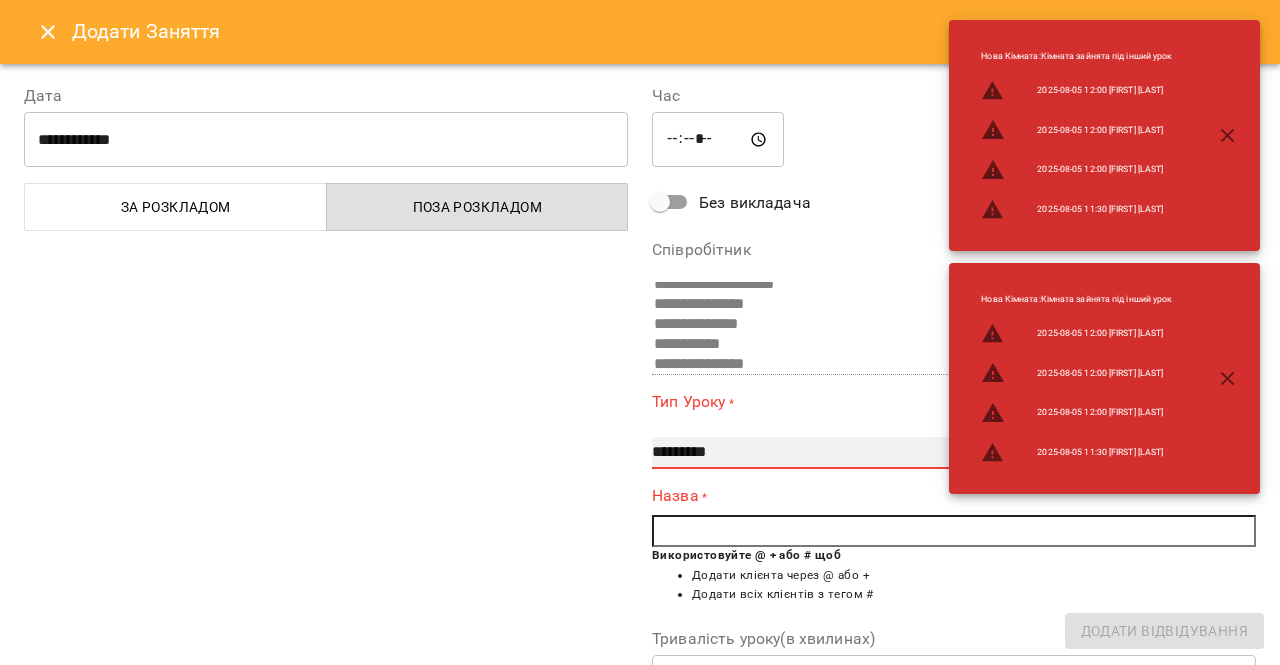 click on "**********" at bounding box center (954, 453) 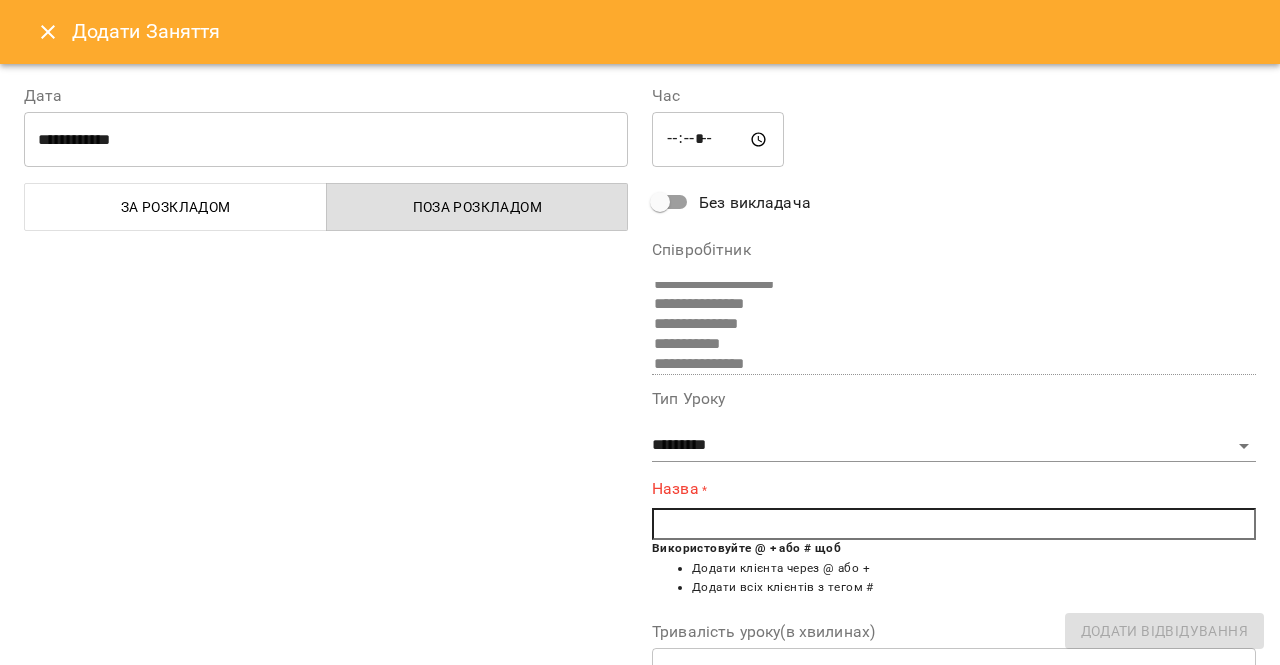 click at bounding box center [954, 524] 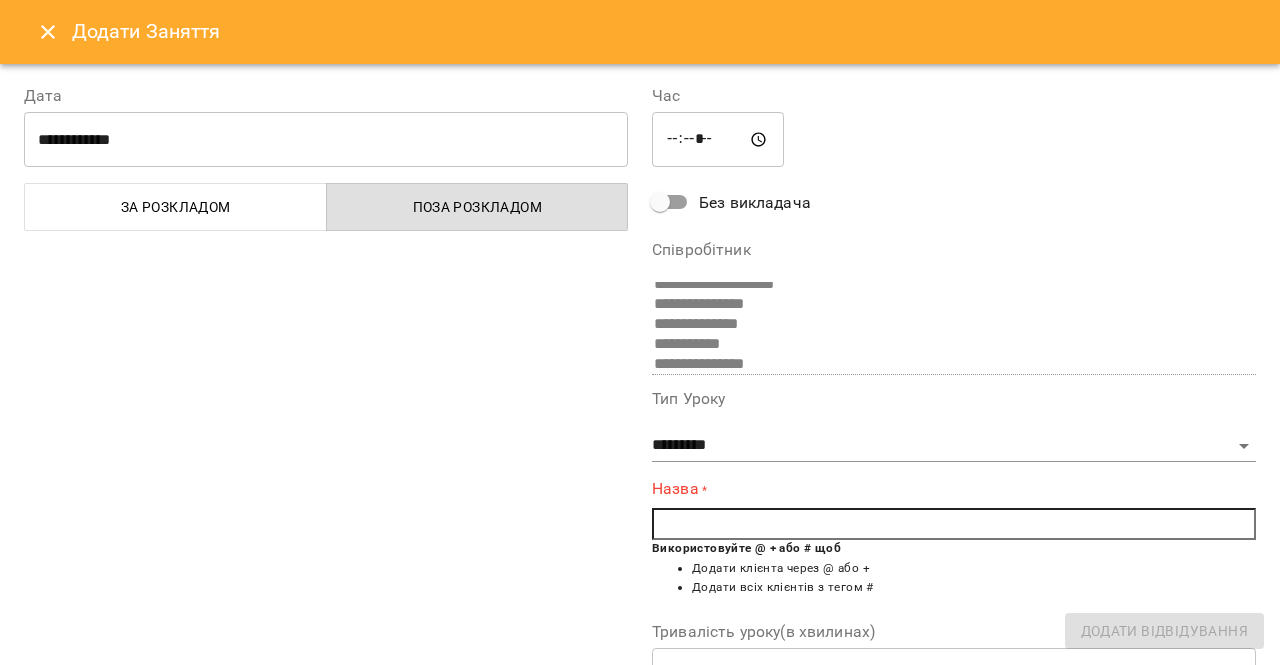 type on "*" 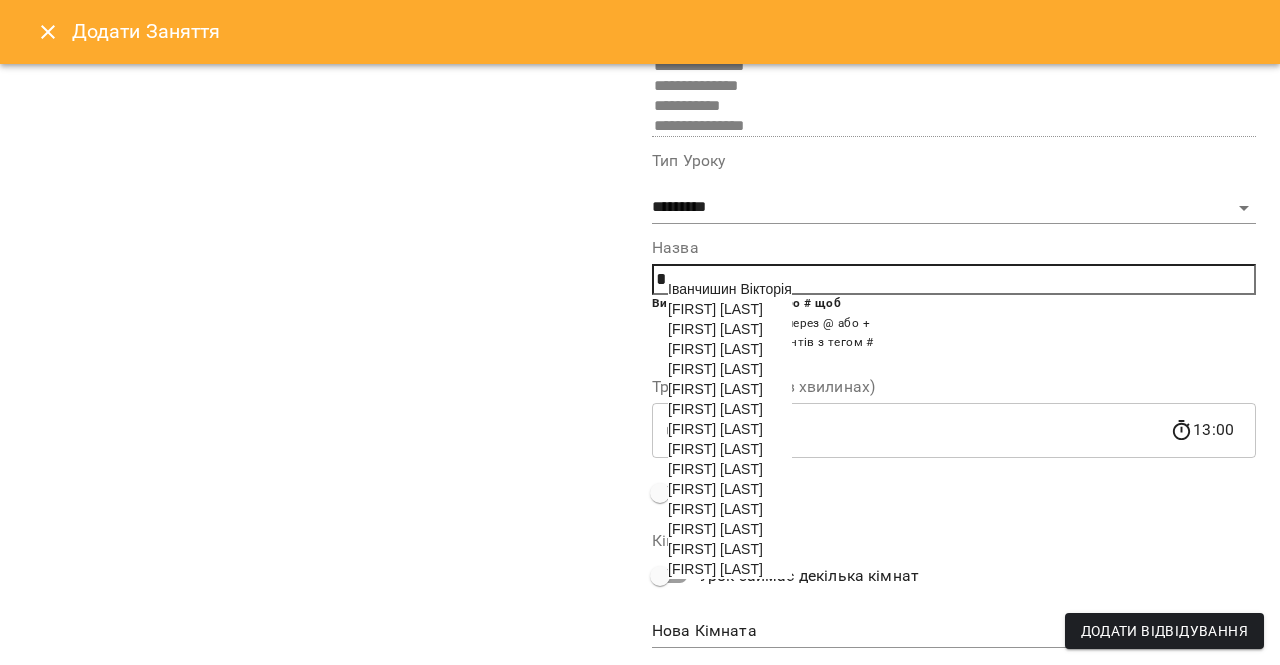 scroll, scrollTop: 243, scrollLeft: 0, axis: vertical 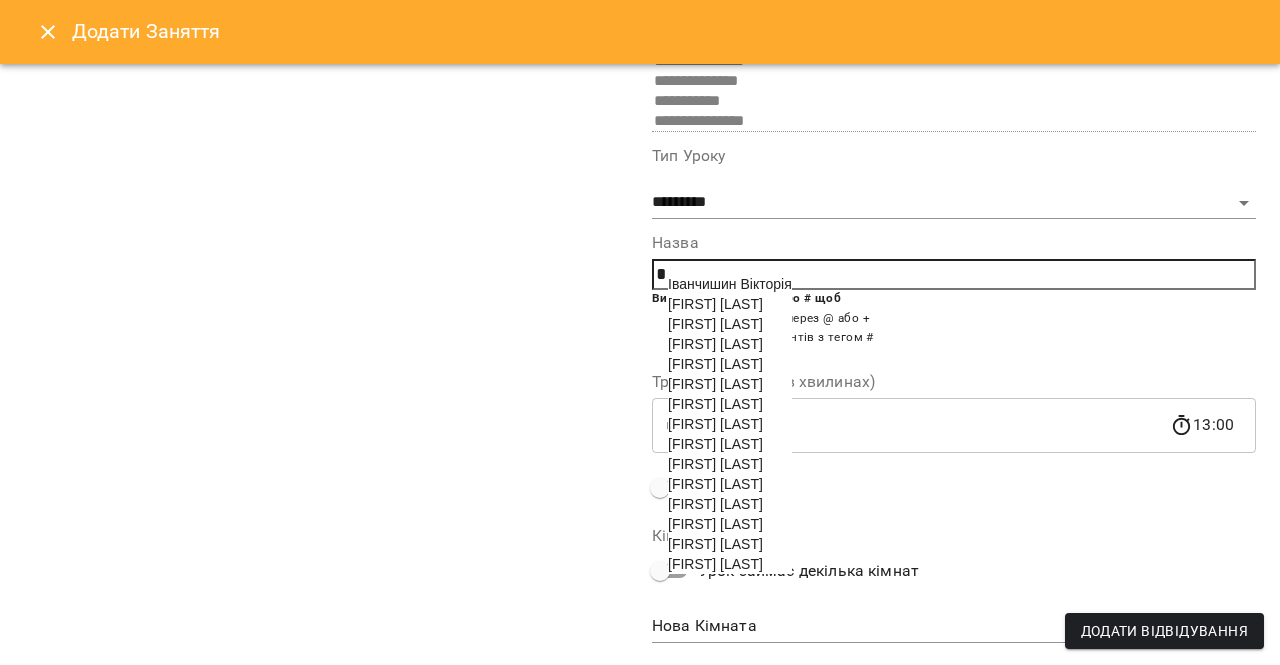 click on "[FIRST] [LAST]" at bounding box center [715, 444] 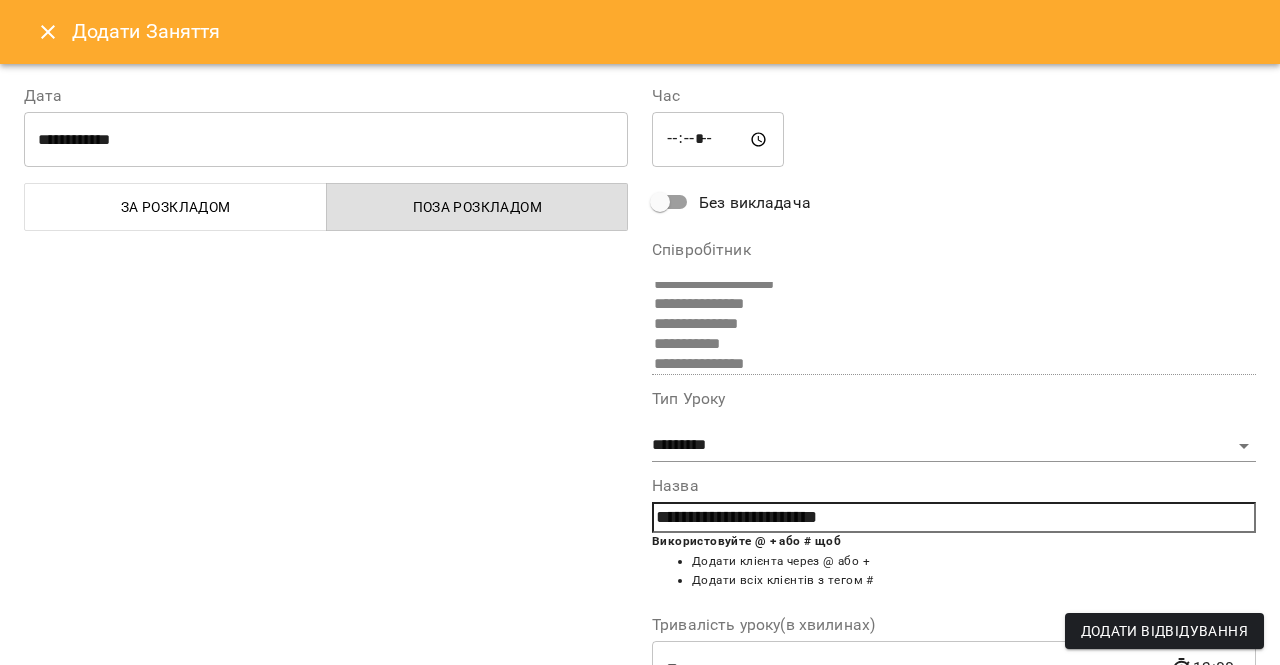 scroll, scrollTop: 1, scrollLeft: 0, axis: vertical 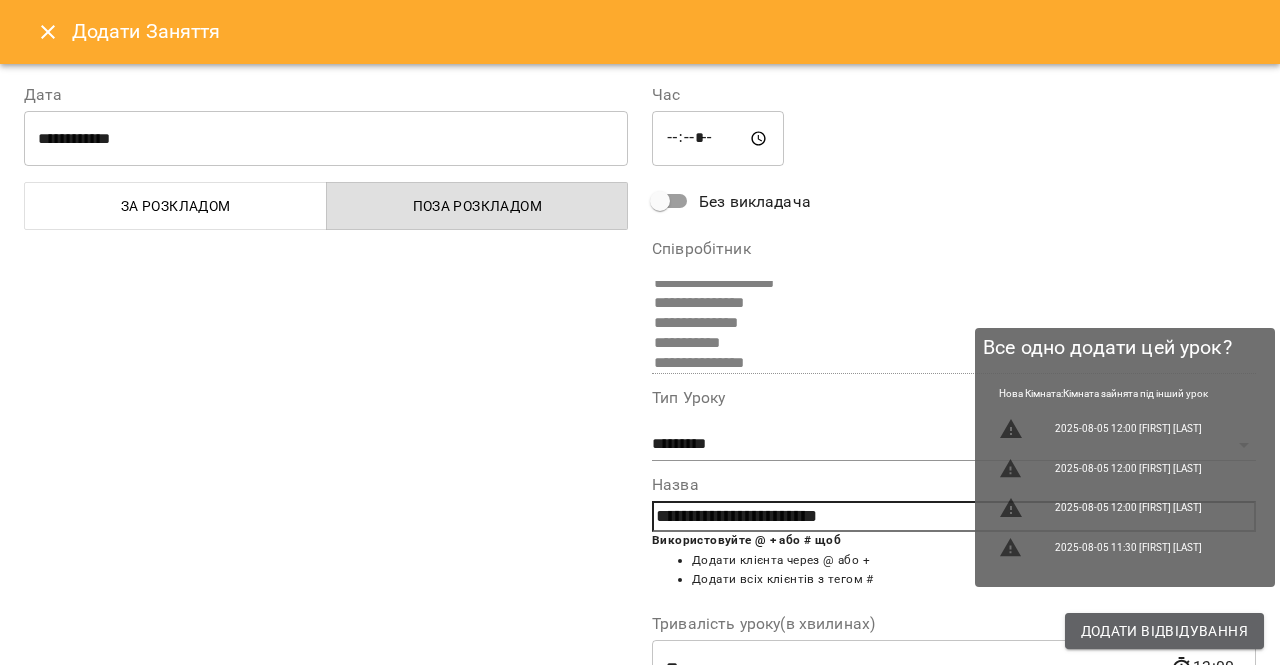click on "Додати Відвідування" at bounding box center [1164, 631] 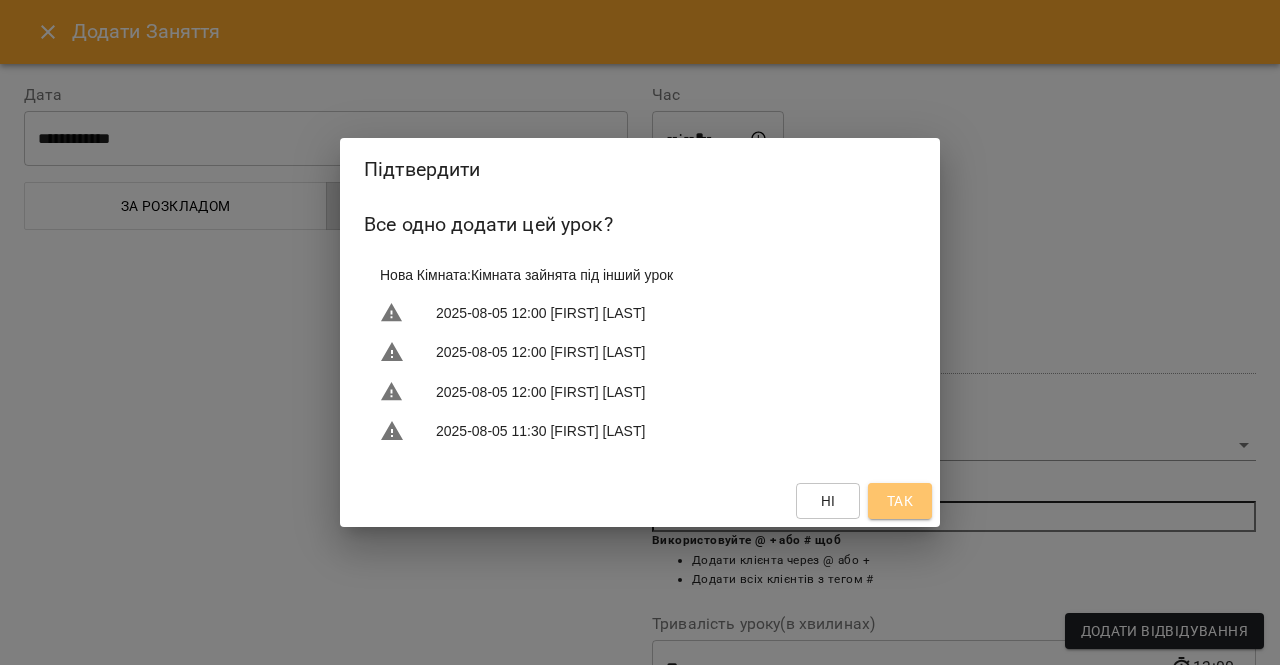 click on "Так" at bounding box center [900, 501] 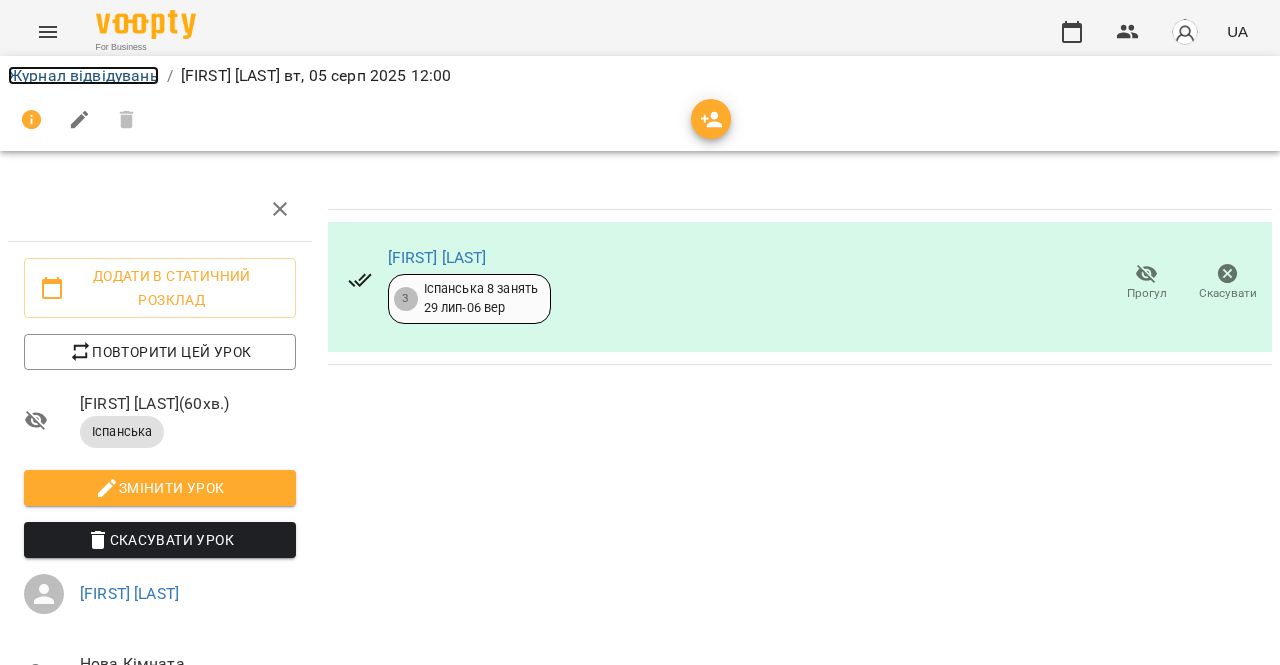 click on "Журнал відвідувань" at bounding box center [83, 75] 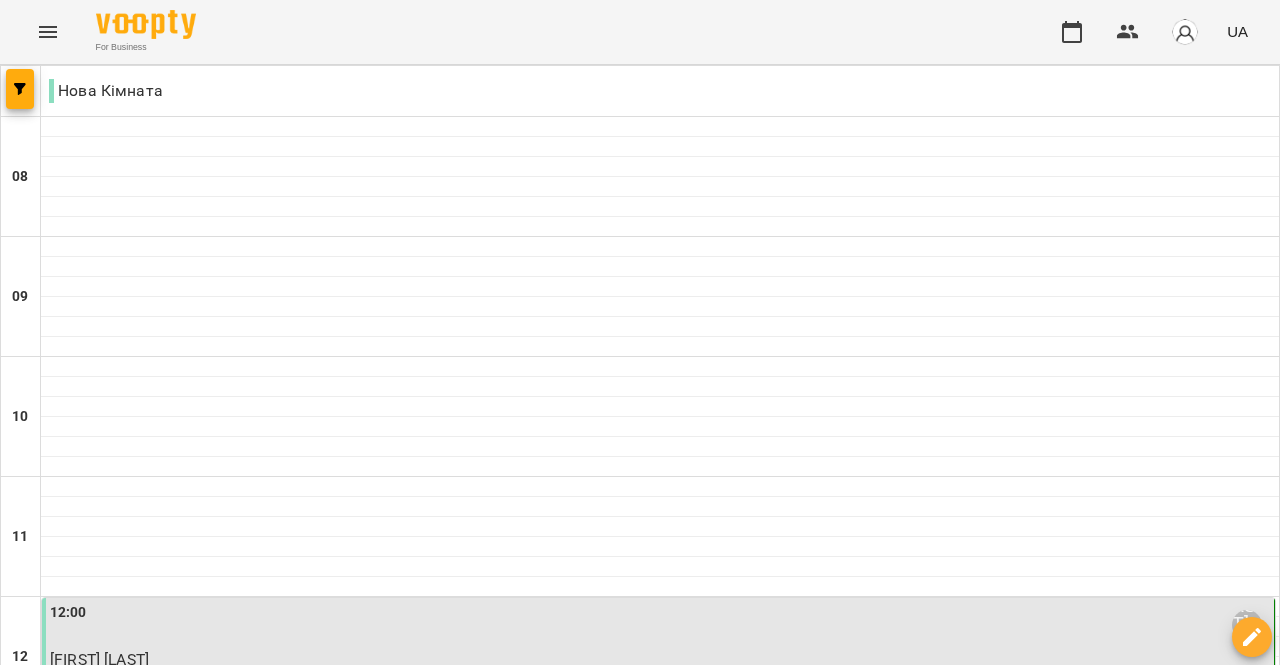 click on "чт" at bounding box center (729, 1943) 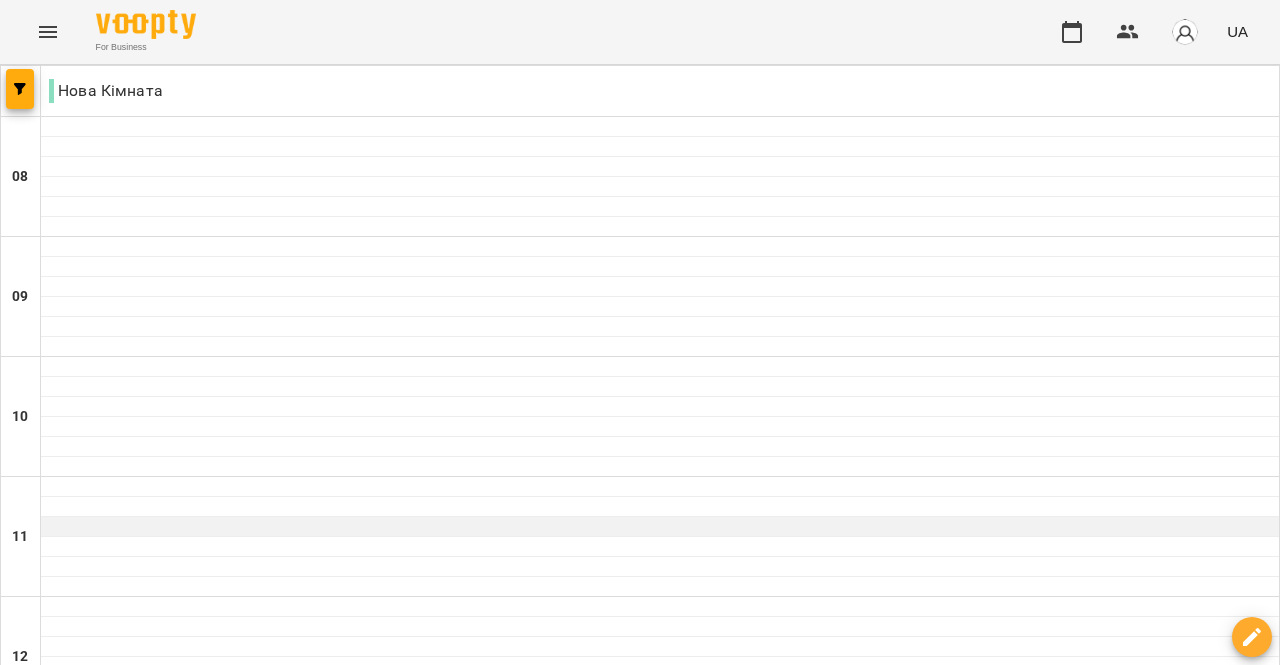 scroll, scrollTop: 231, scrollLeft: 0, axis: vertical 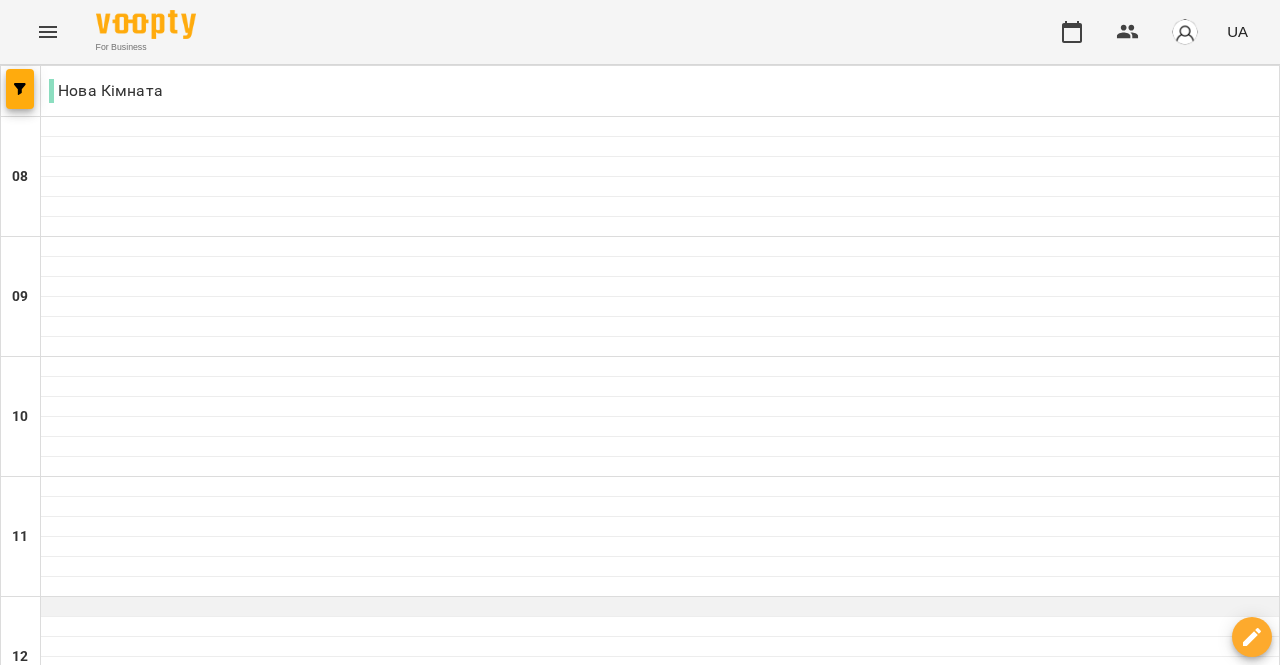 click at bounding box center [660, 607] 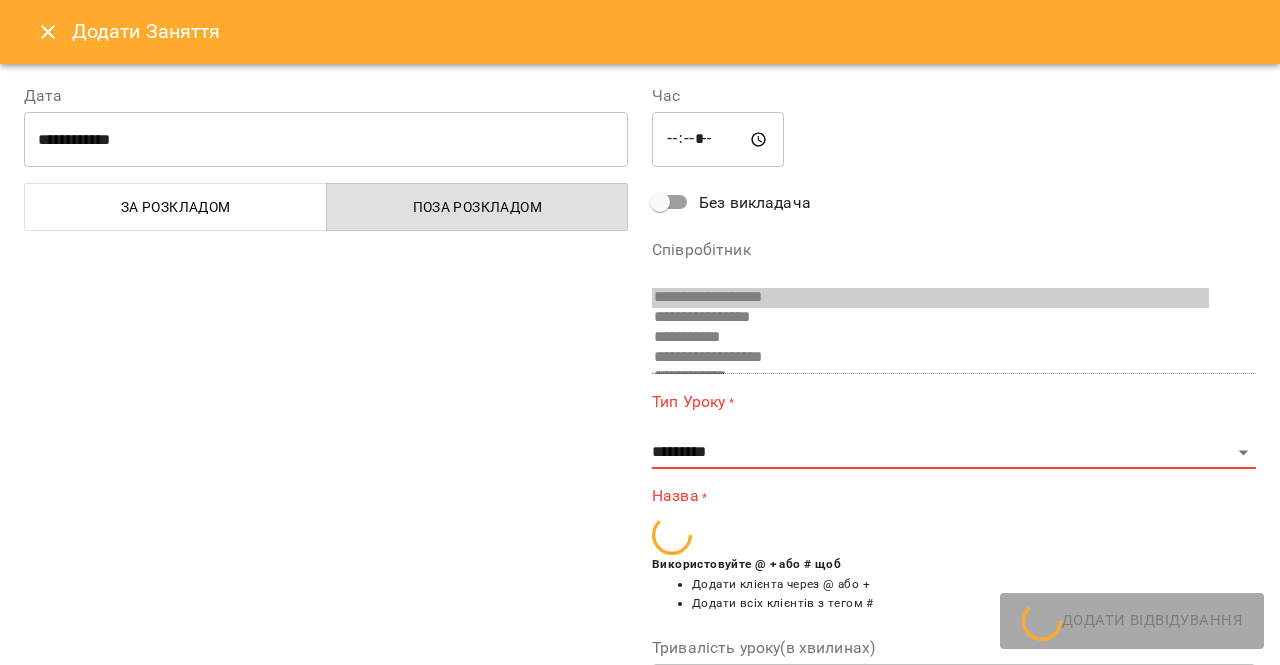 scroll, scrollTop: 628, scrollLeft: 0, axis: vertical 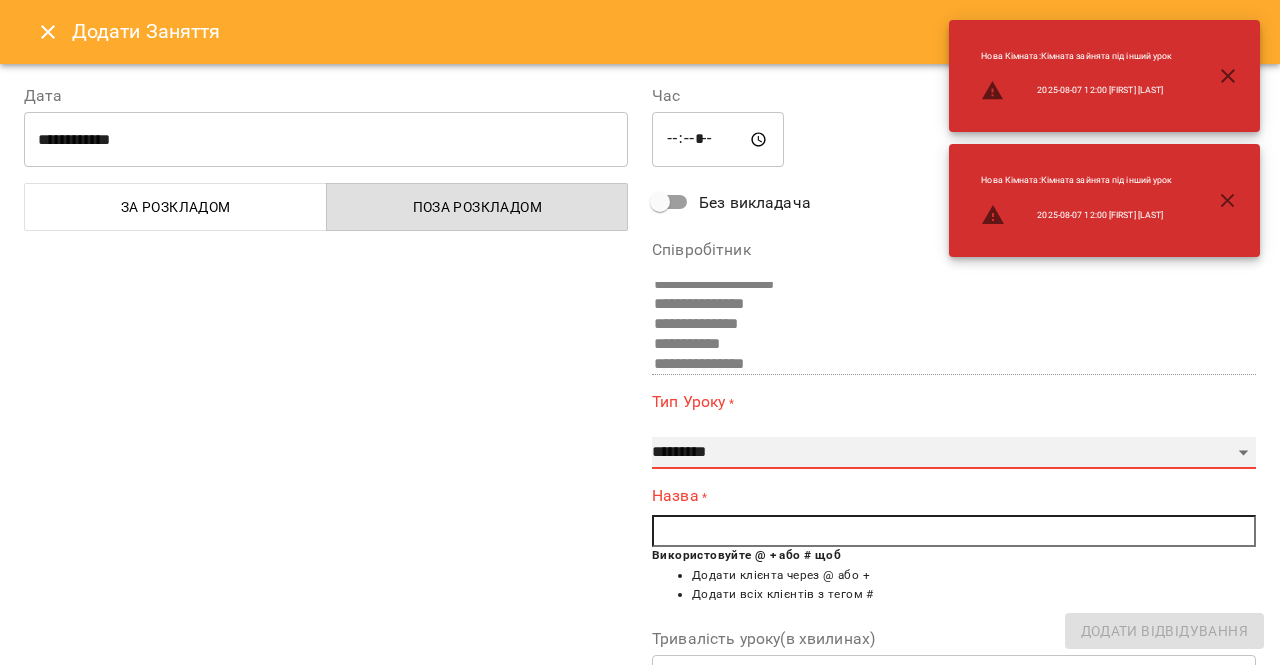 click on "**********" at bounding box center (954, 453) 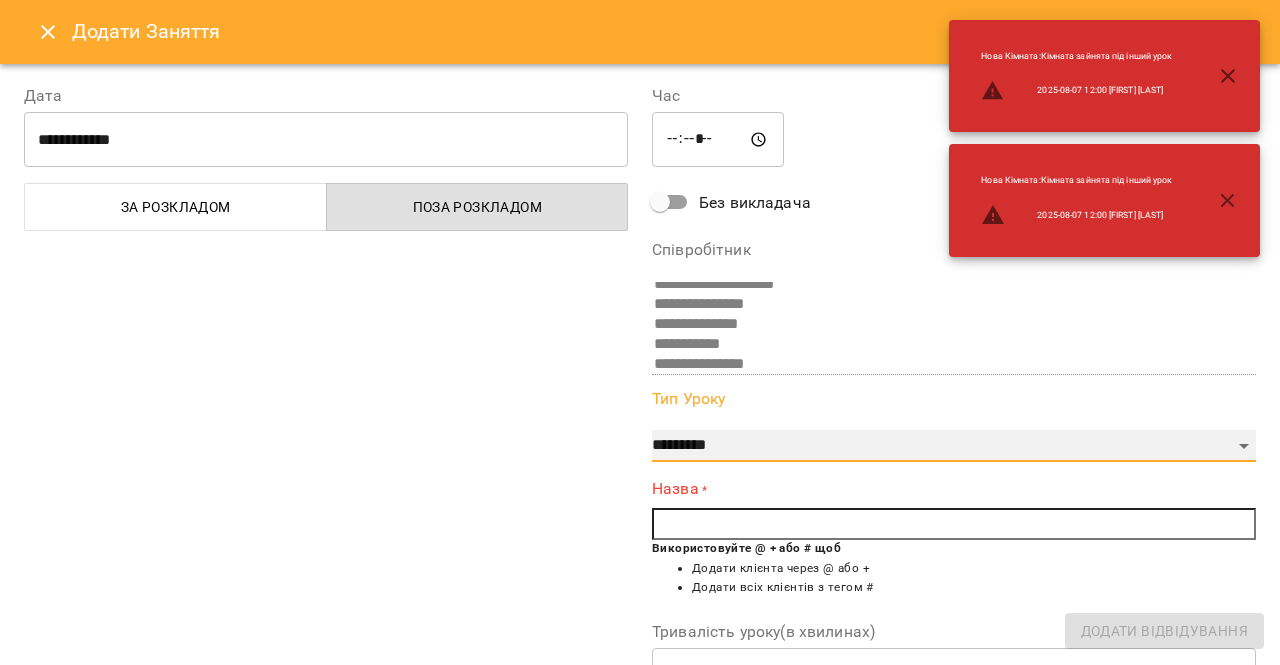 scroll, scrollTop: 123, scrollLeft: 0, axis: vertical 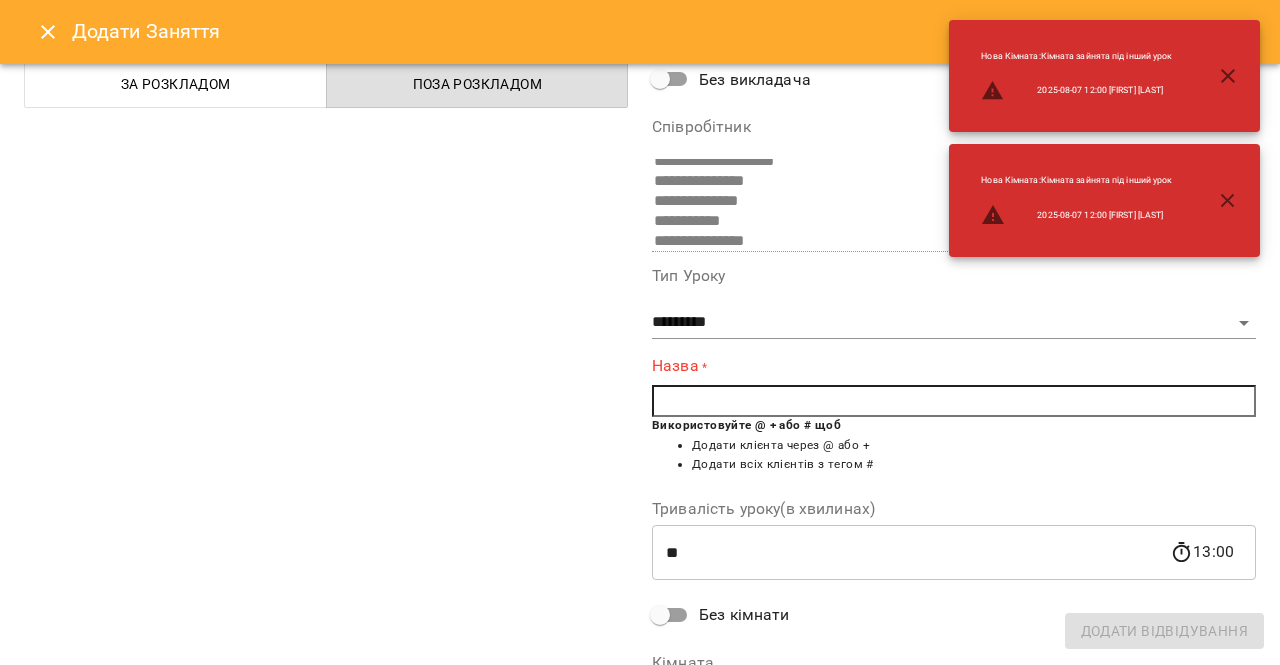 click at bounding box center [954, 401] 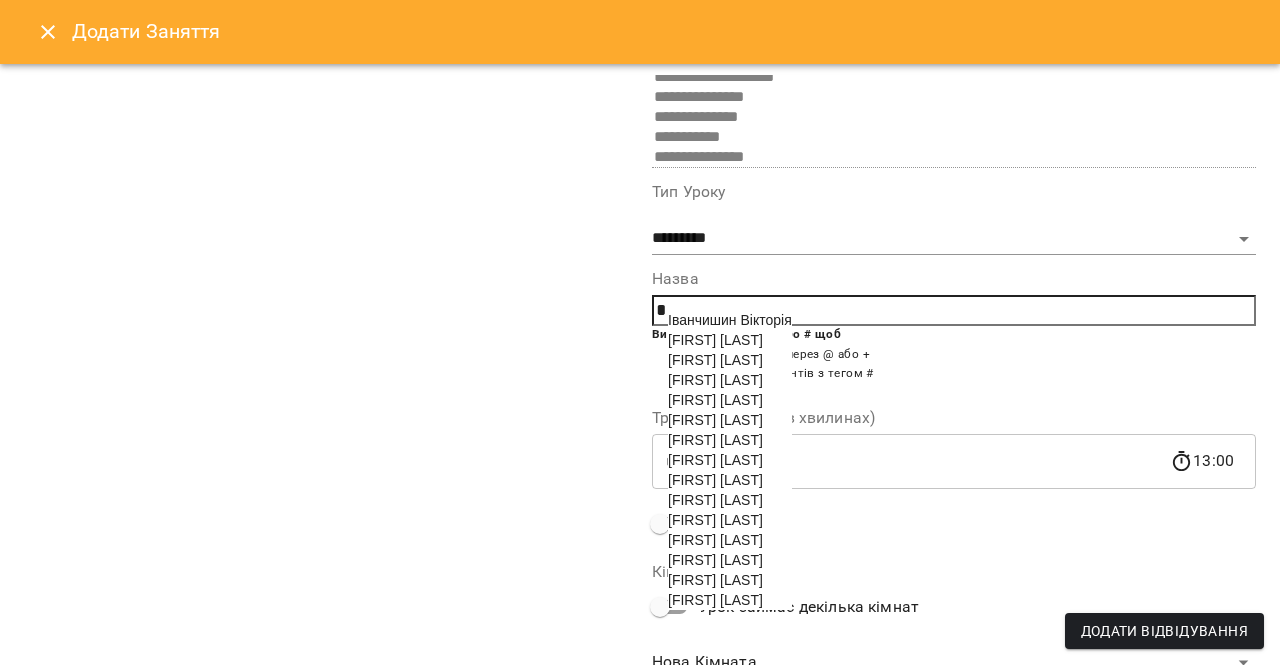 scroll, scrollTop: 217, scrollLeft: 0, axis: vertical 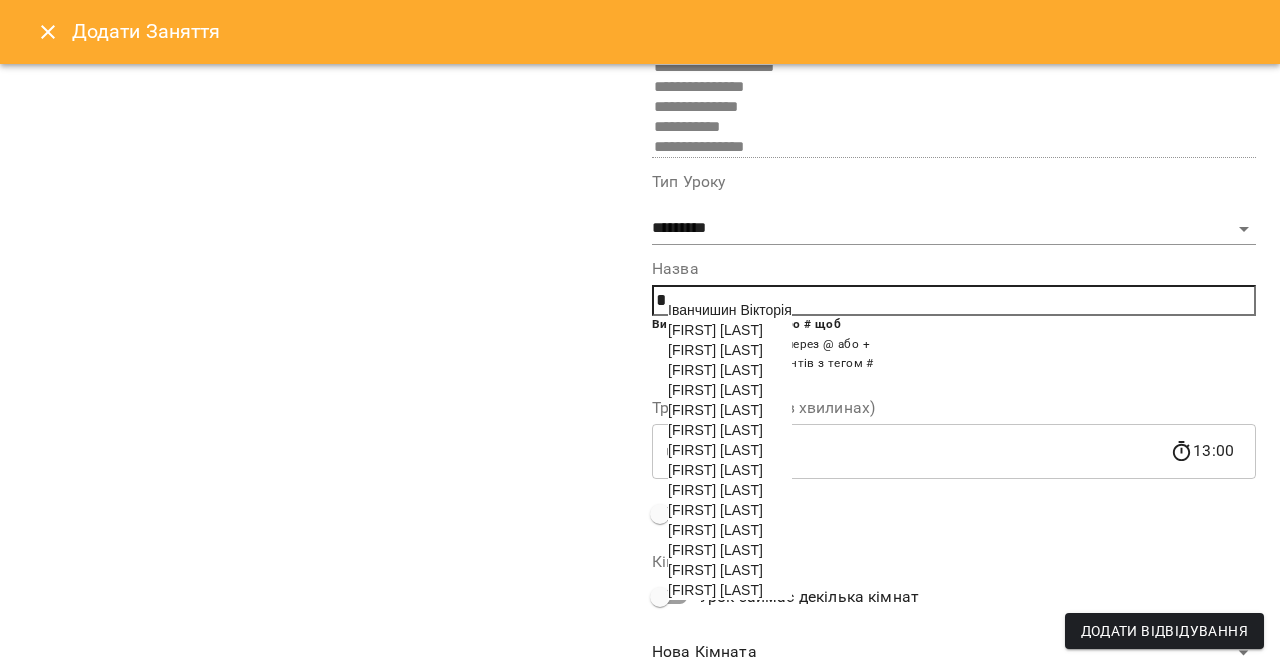 click on "[FIRST] [LAST]" at bounding box center [715, 470] 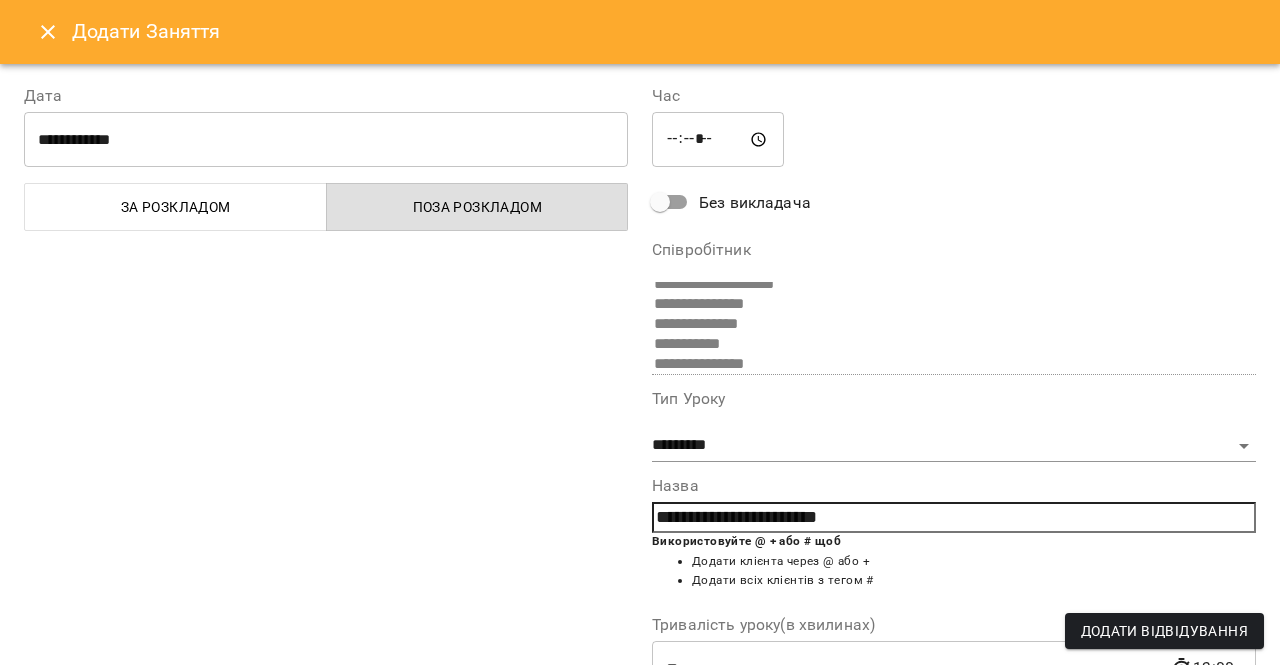 scroll, scrollTop: 1, scrollLeft: 0, axis: vertical 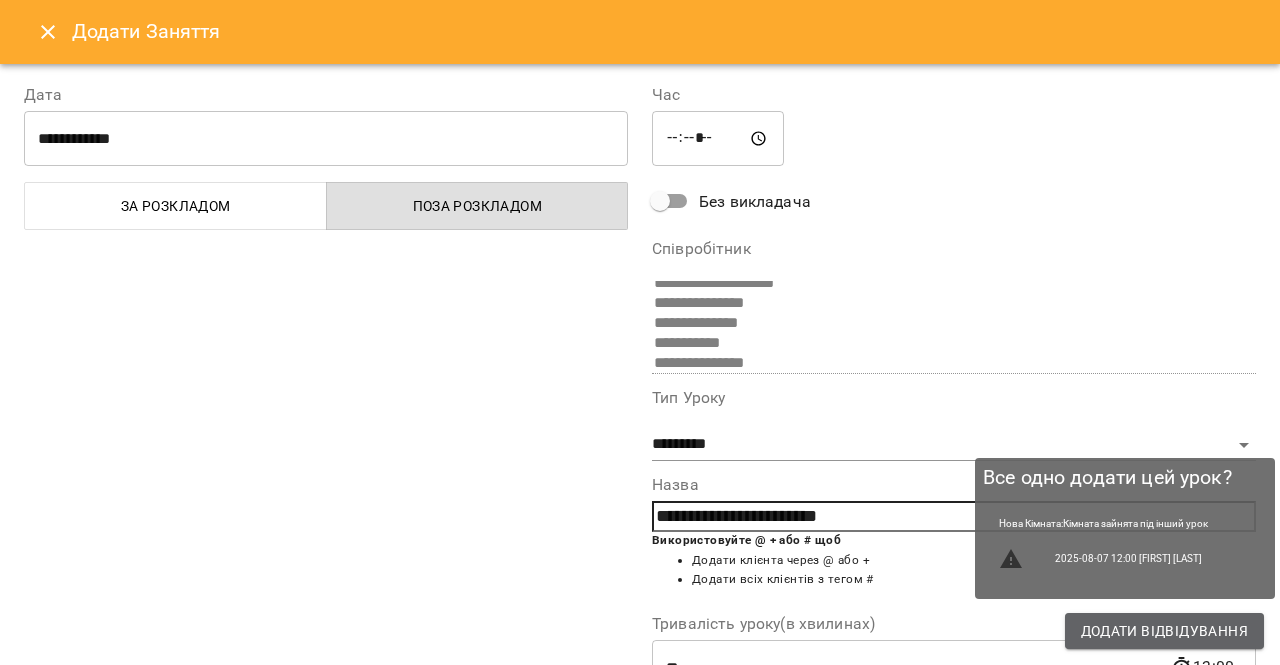 click on "Додати Відвідування" at bounding box center [1164, 631] 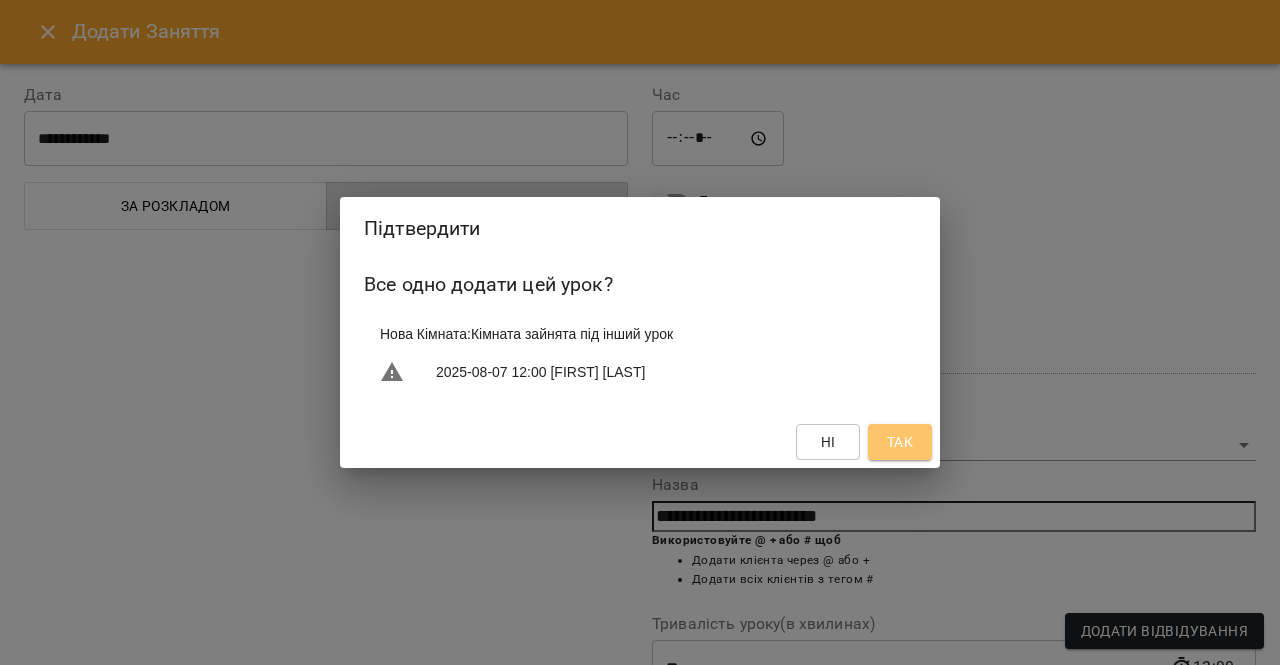 click on "Так" at bounding box center (900, 442) 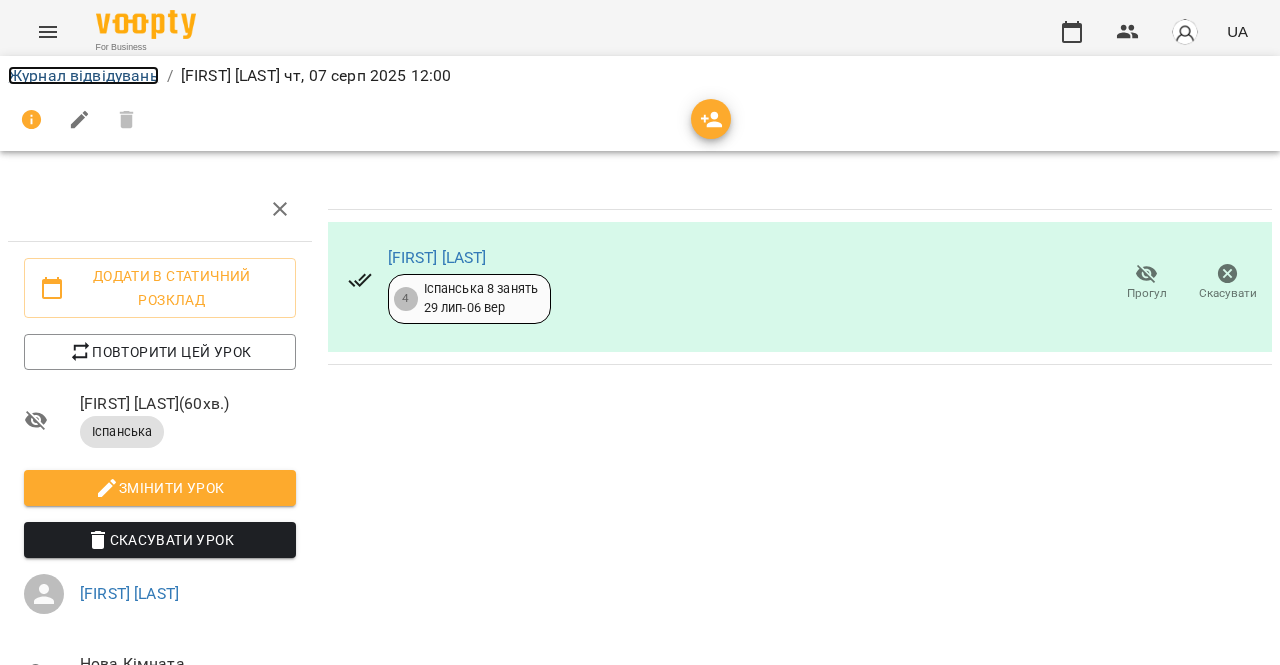 click on "Журнал відвідувань" at bounding box center (83, 75) 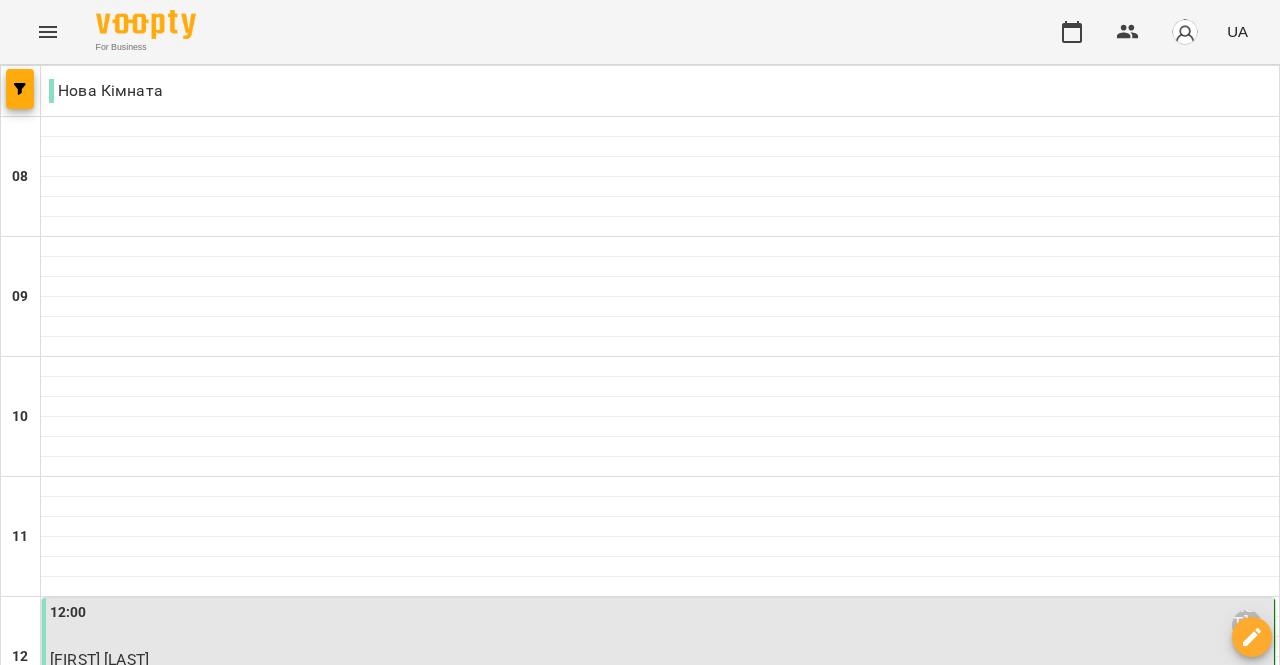 scroll, scrollTop: 294, scrollLeft: 0, axis: vertical 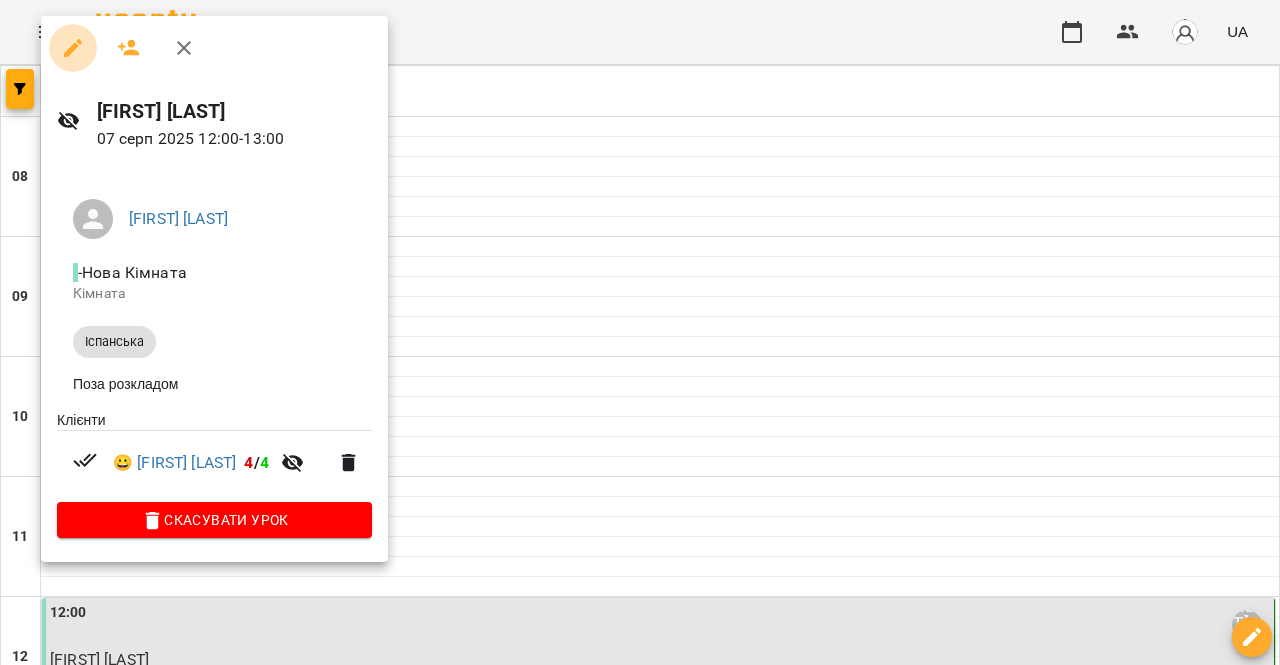 click 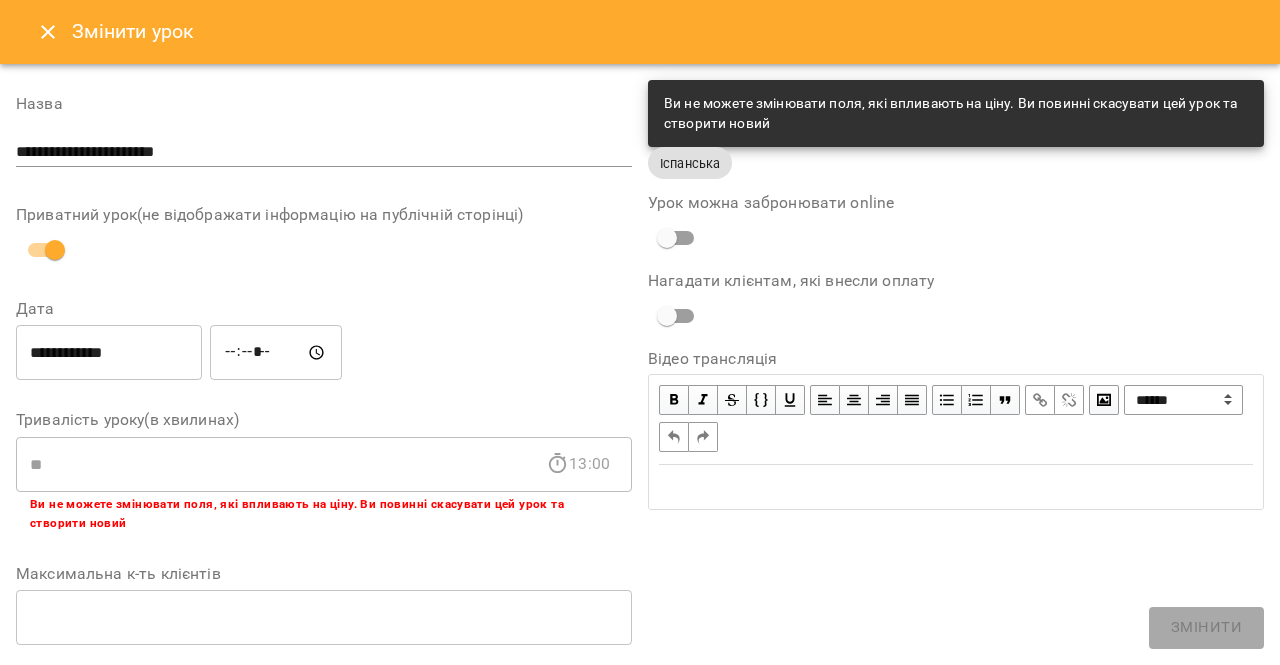 click on "*****" at bounding box center (276, 353) 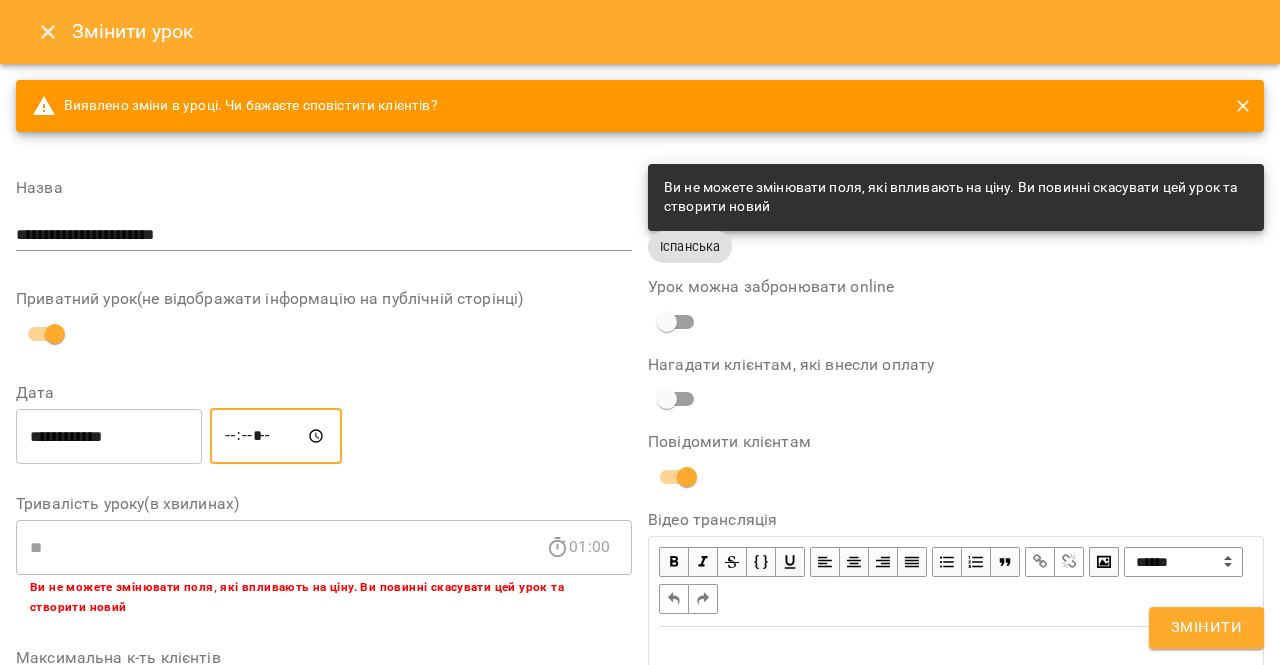 type on "*****" 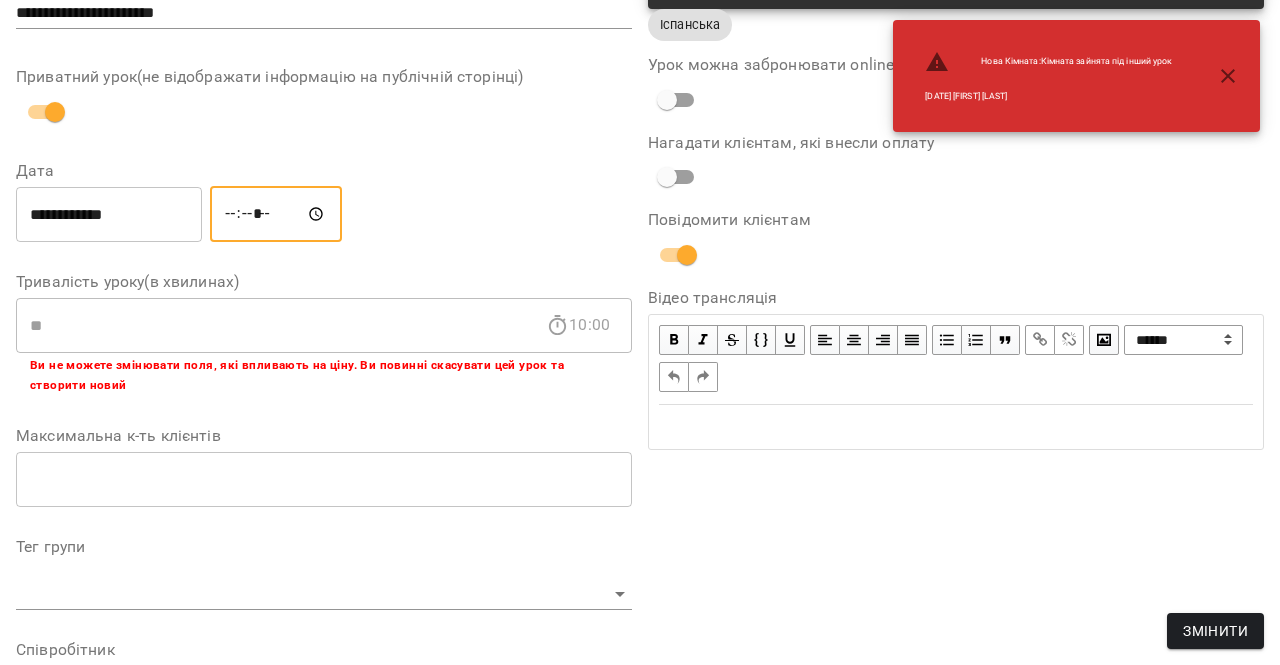 scroll, scrollTop: 221, scrollLeft: 0, axis: vertical 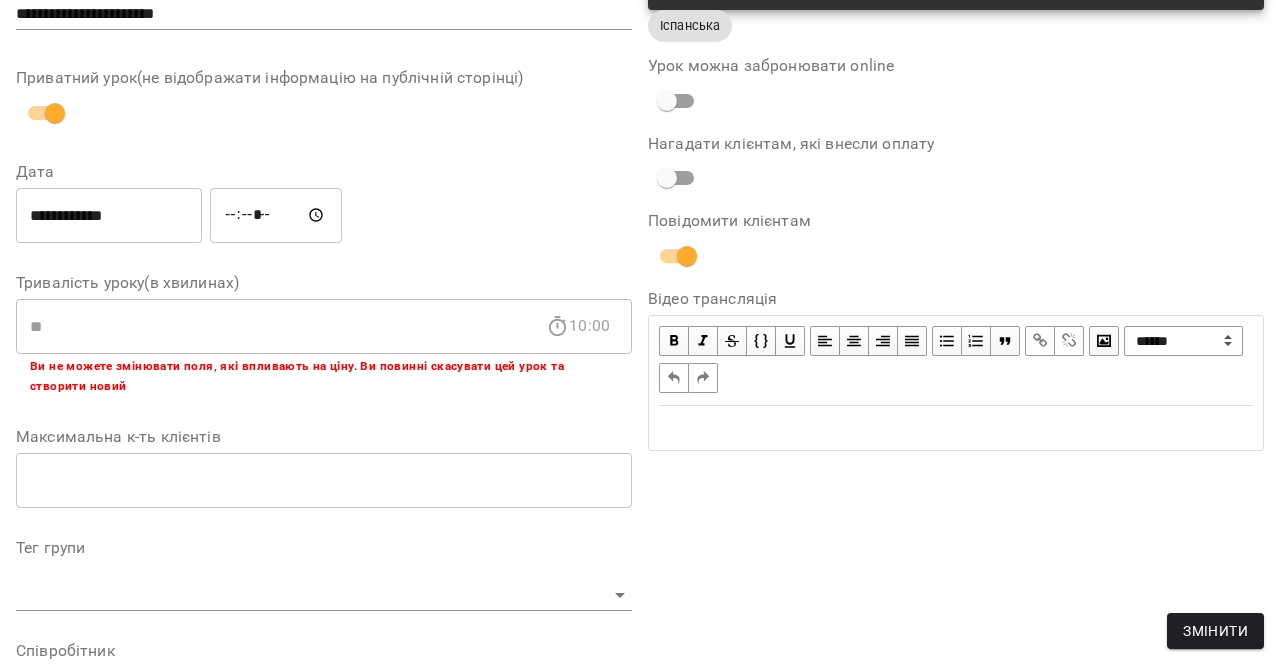 click on "**********" at bounding box center (956, 568) 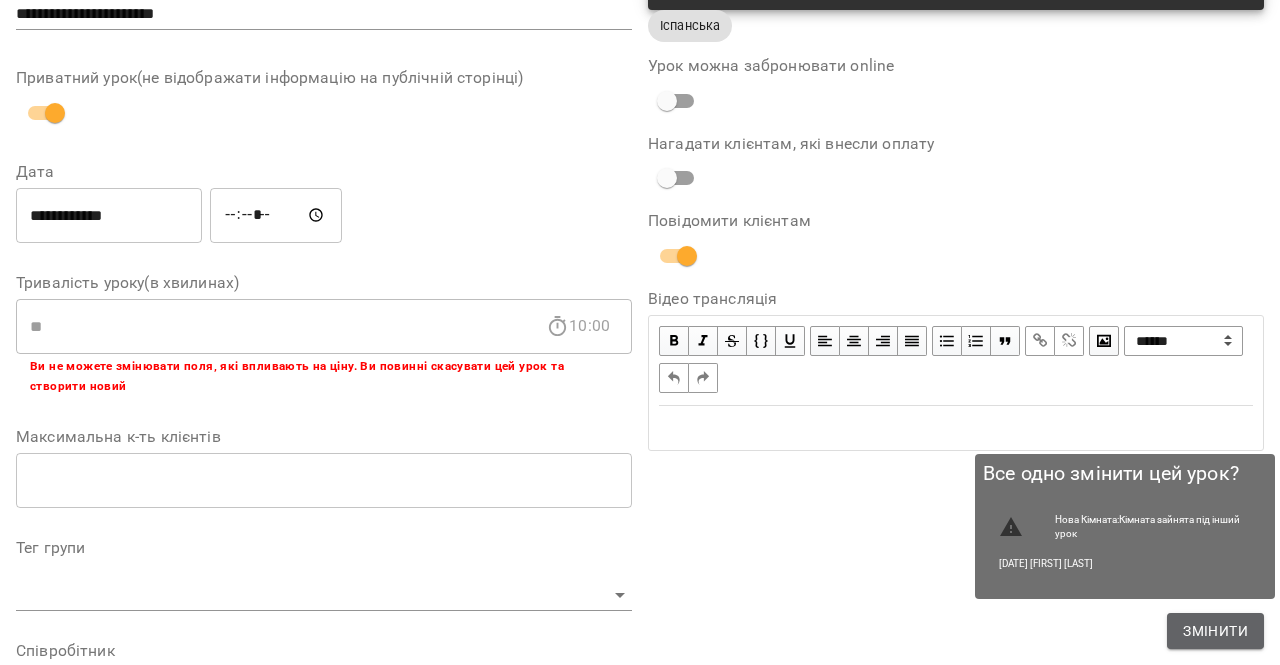 click on "Змінити" at bounding box center [1215, 631] 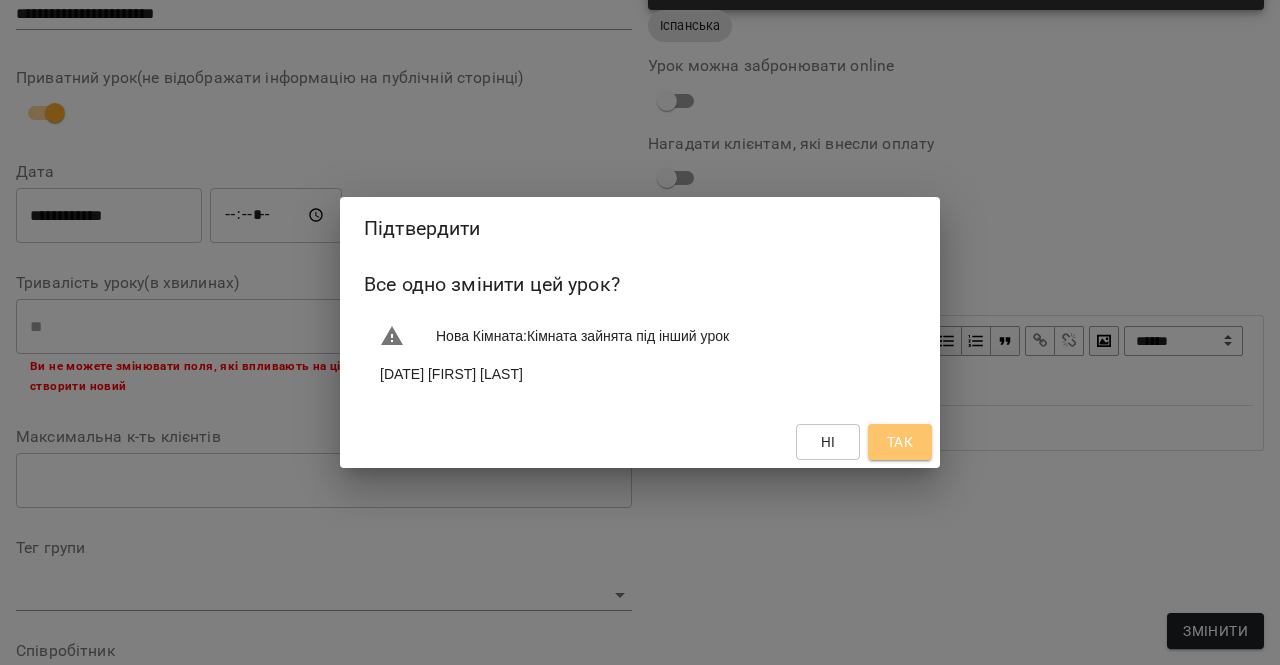click on "Так" at bounding box center [900, 442] 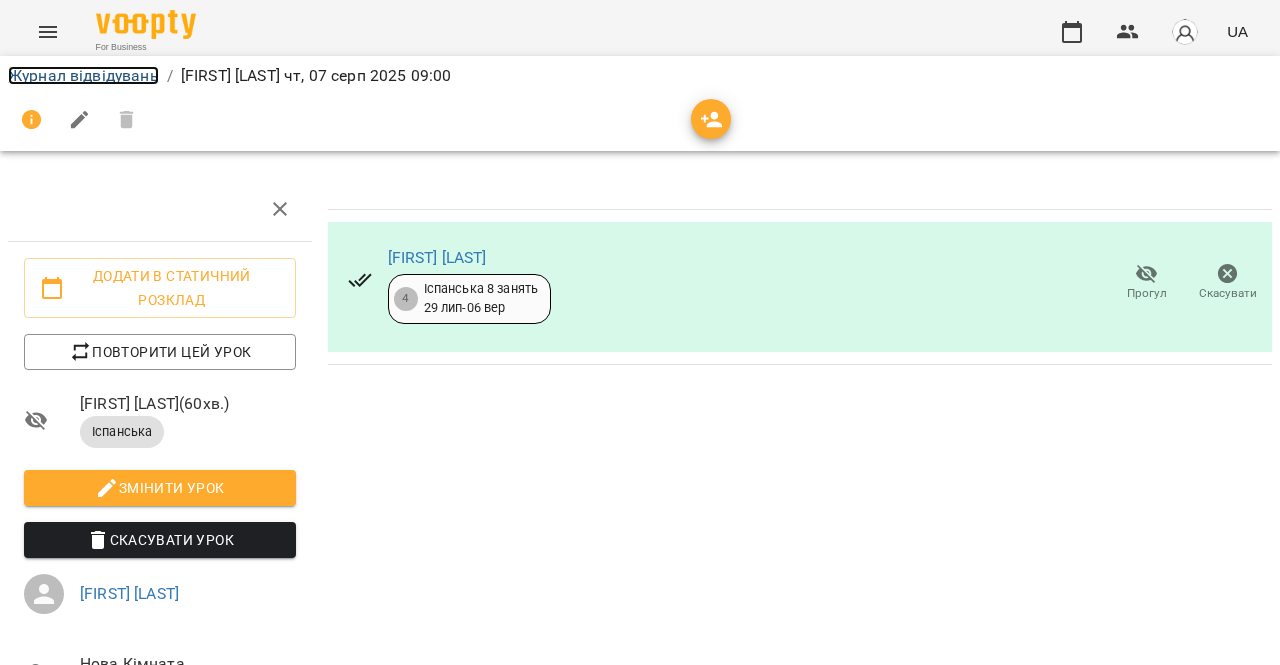 click on "Журнал відвідувань" at bounding box center (83, 75) 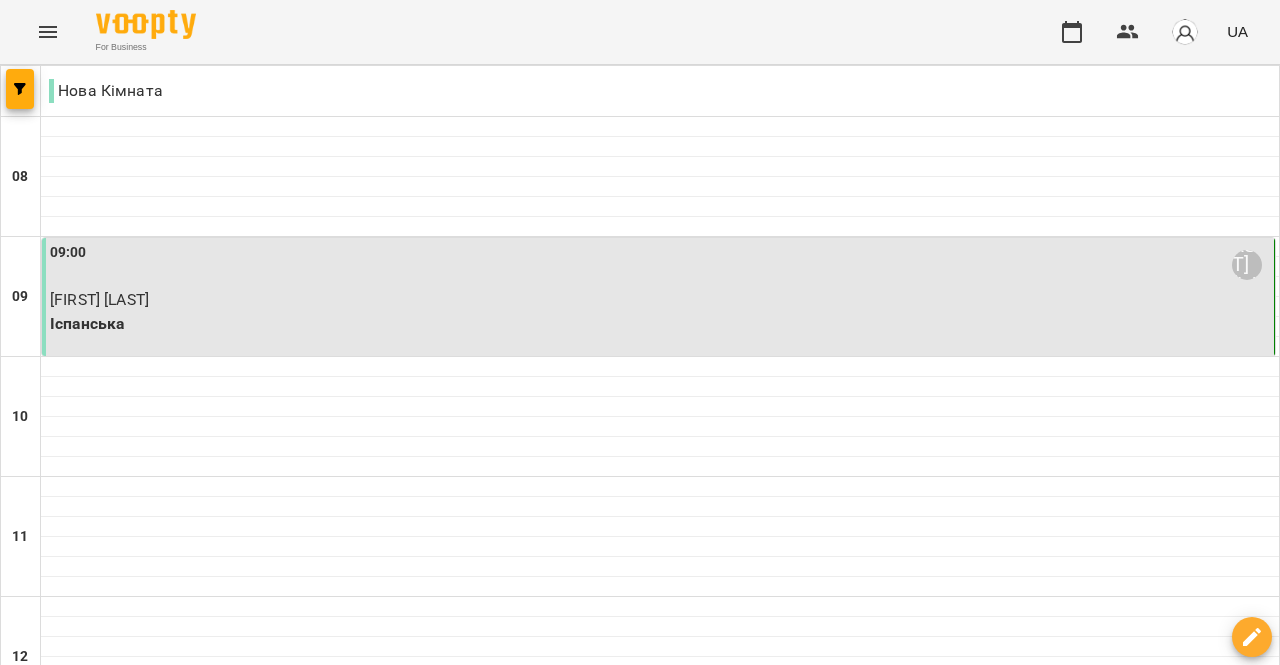 scroll, scrollTop: 65, scrollLeft: 0, axis: vertical 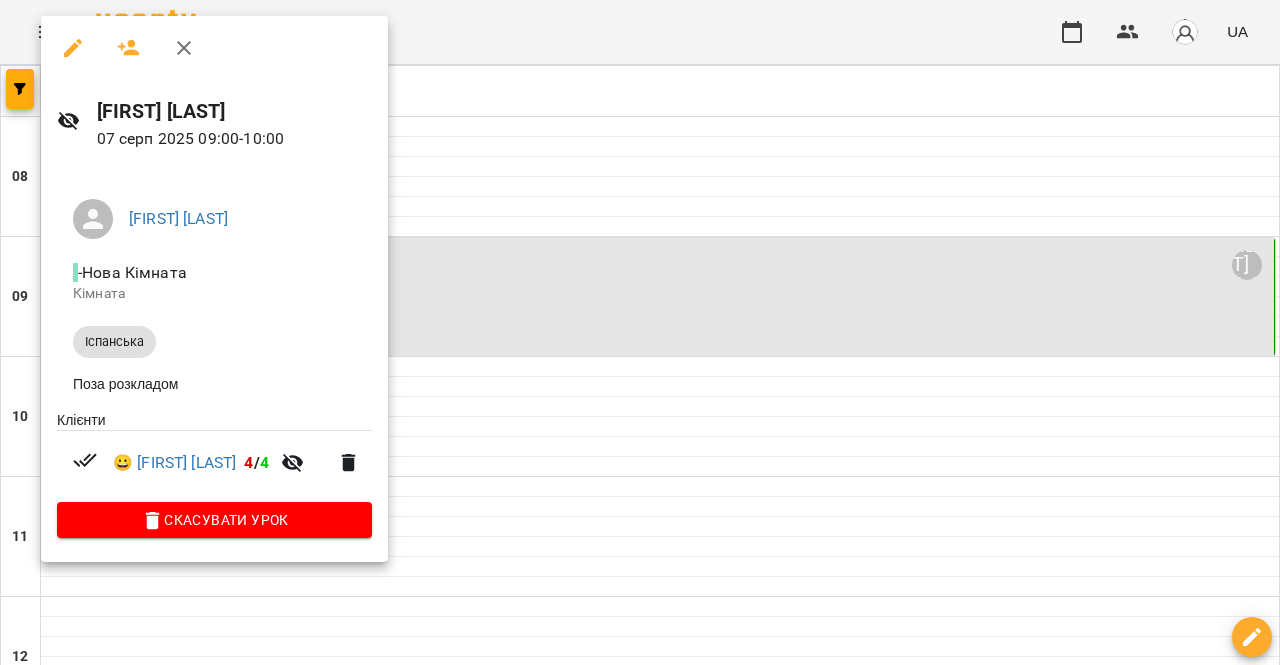 click at bounding box center [640, 332] 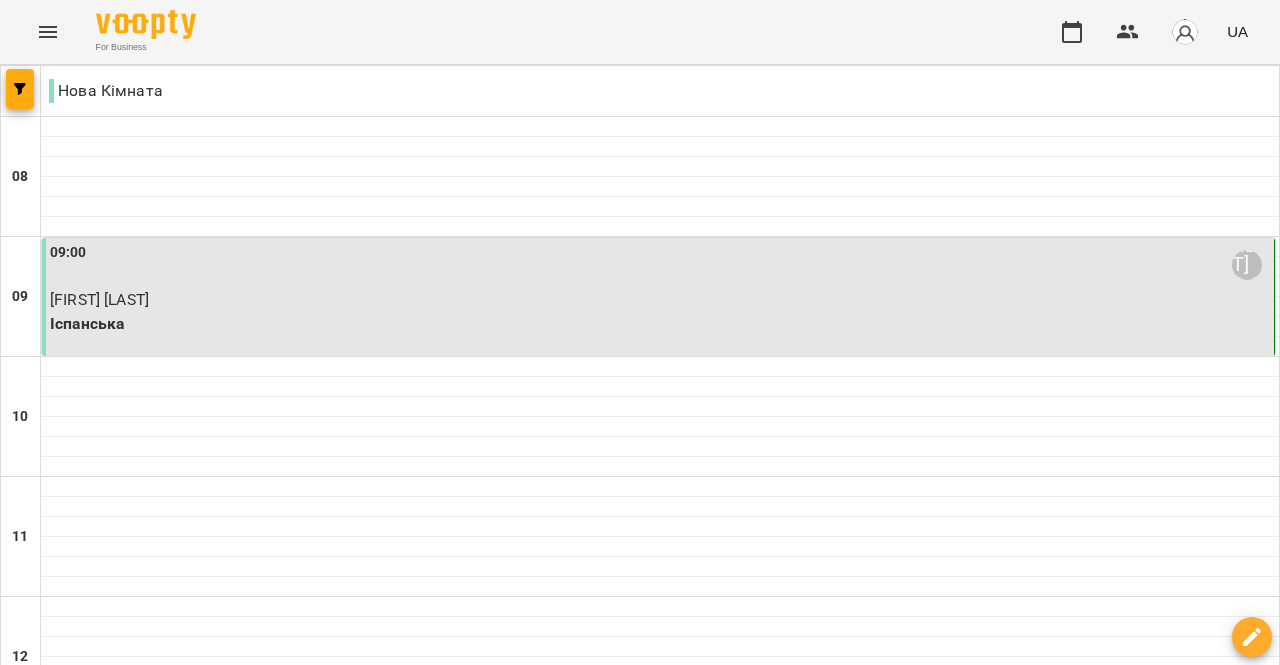 scroll, scrollTop: 0, scrollLeft: 0, axis: both 